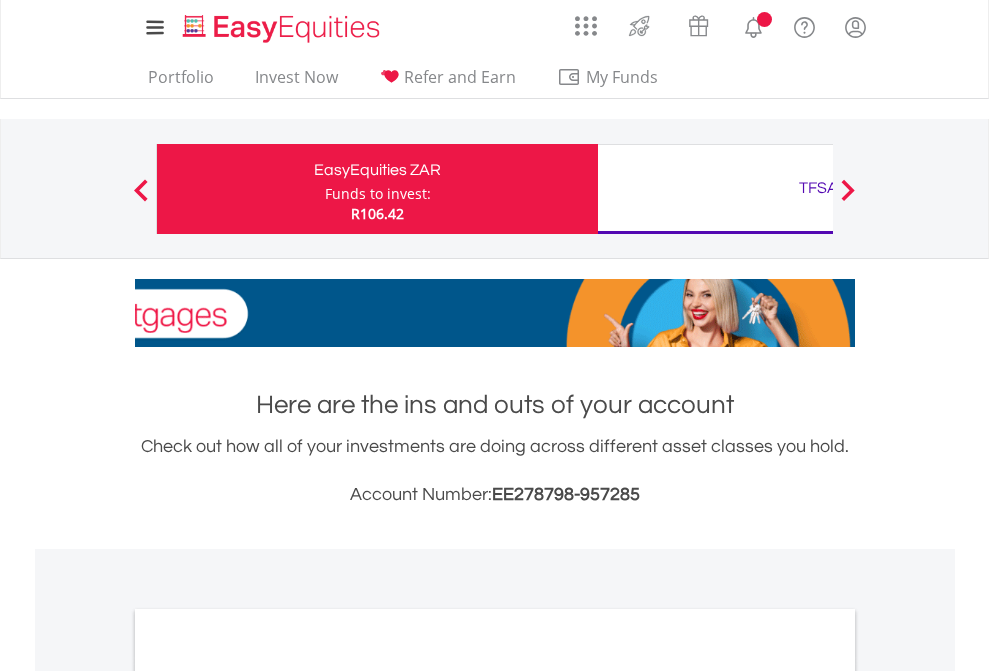 scroll, scrollTop: 0, scrollLeft: 0, axis: both 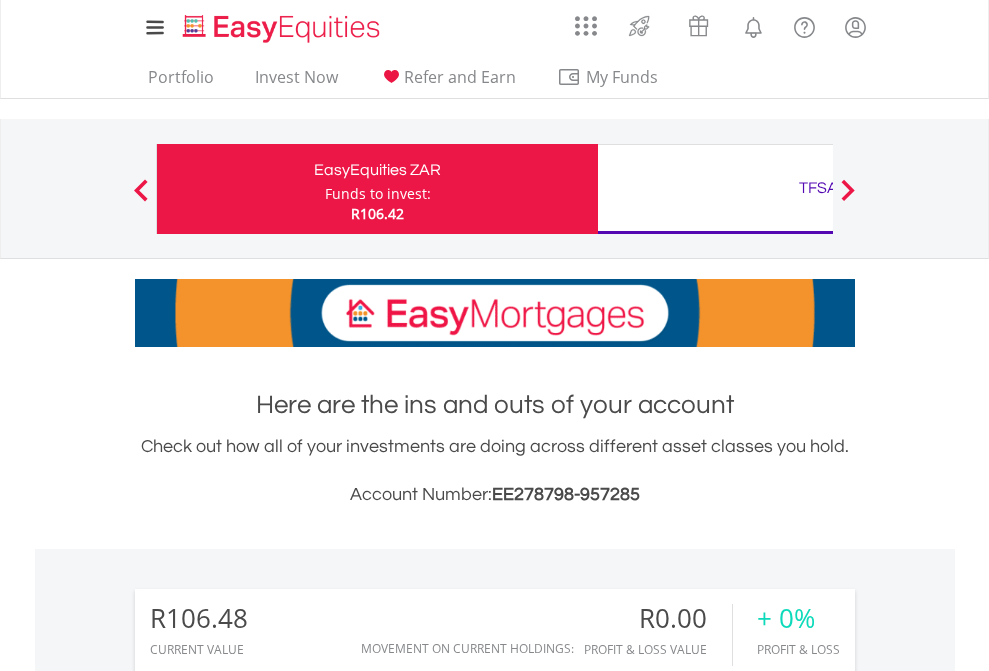 click on "Funds to invest:" at bounding box center [378, 194] 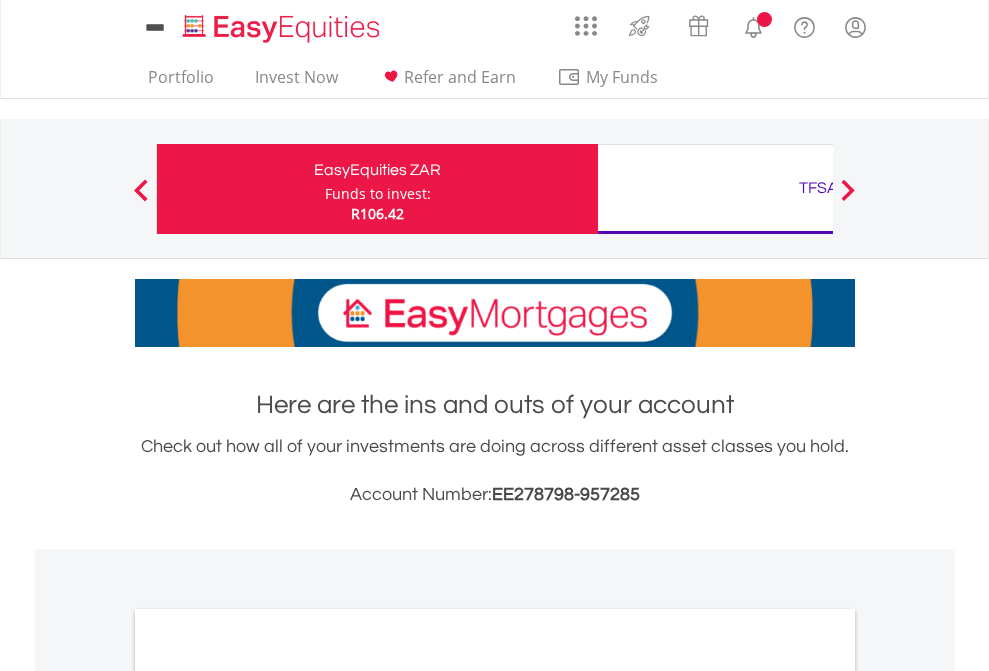 scroll, scrollTop: 0, scrollLeft: 0, axis: both 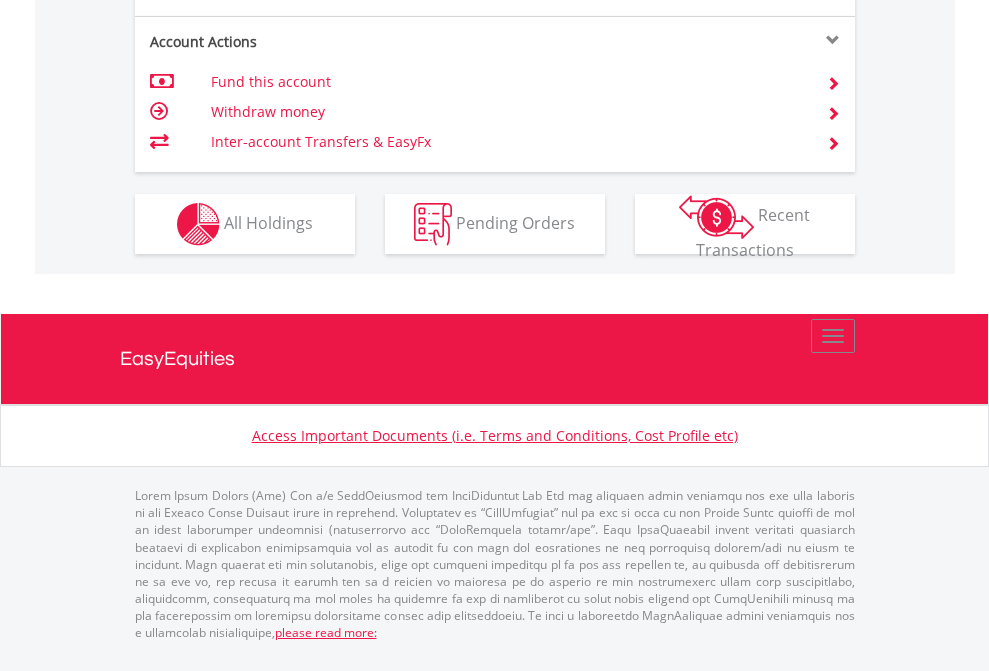 click on "Investment types" at bounding box center (706, -337) 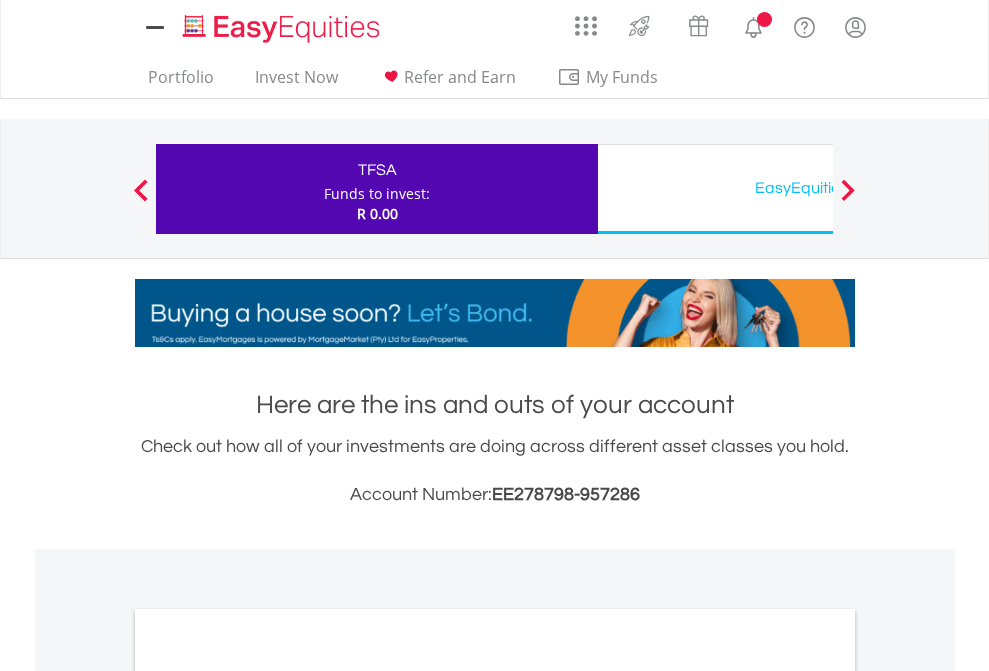 scroll, scrollTop: 0, scrollLeft: 0, axis: both 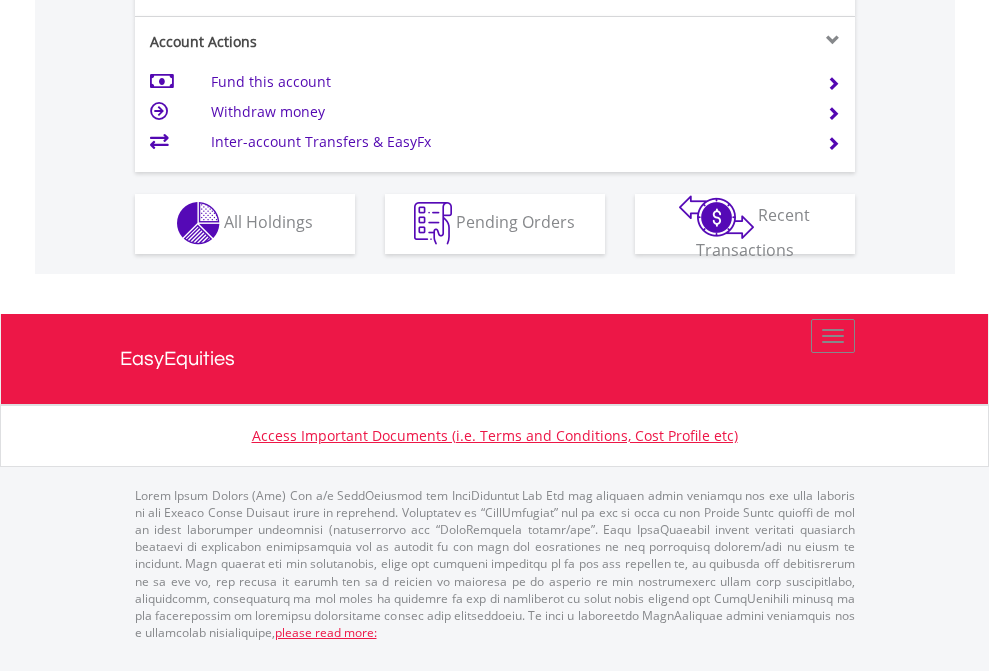 click on "Investment types" at bounding box center (706, -353) 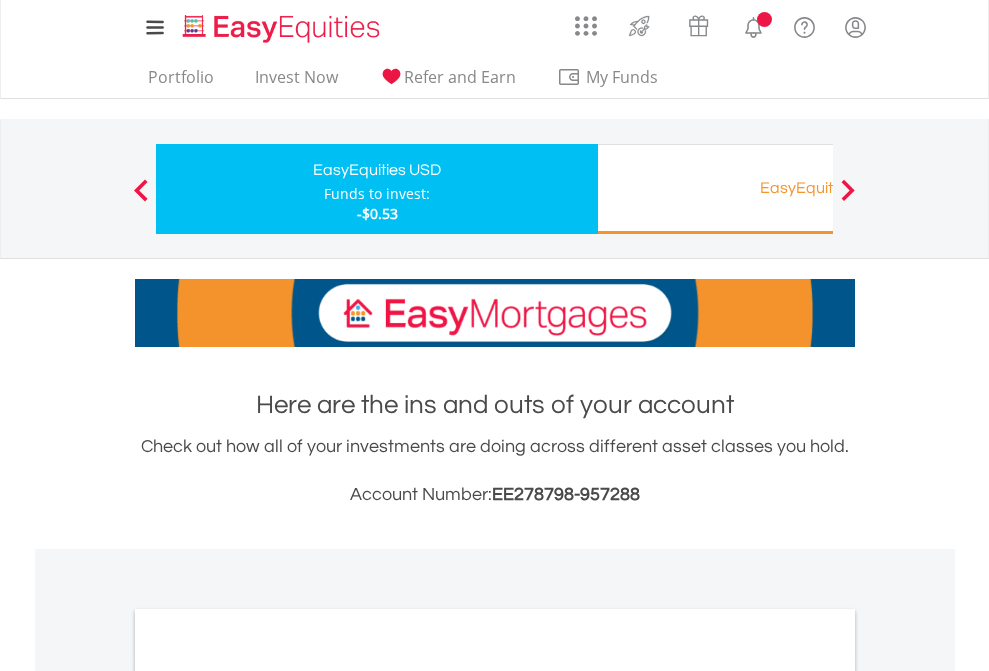 scroll, scrollTop: 0, scrollLeft: 0, axis: both 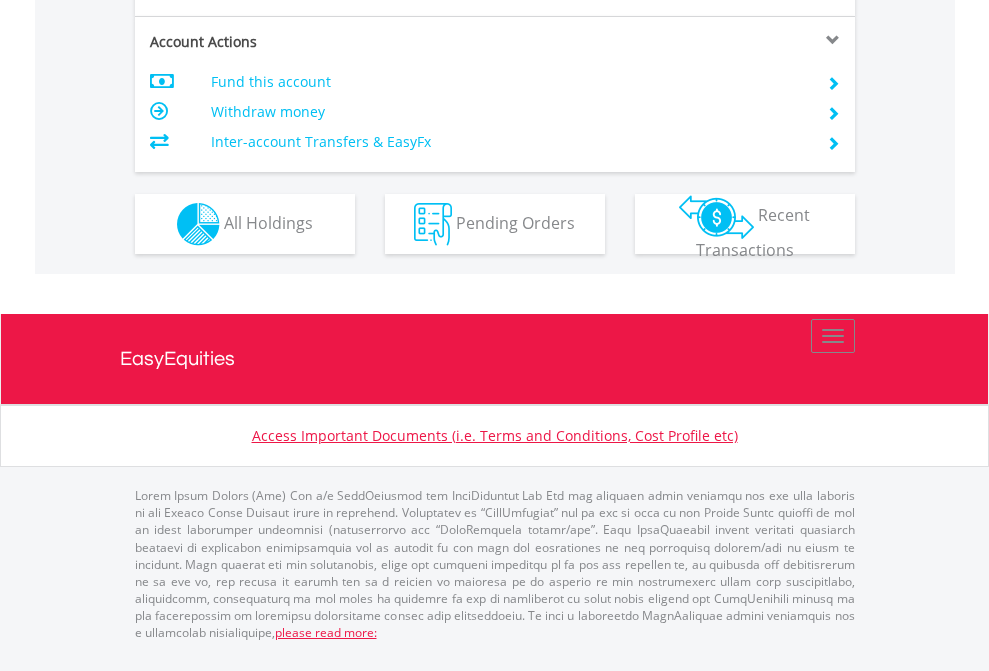 click on "Investment types" at bounding box center (706, -337) 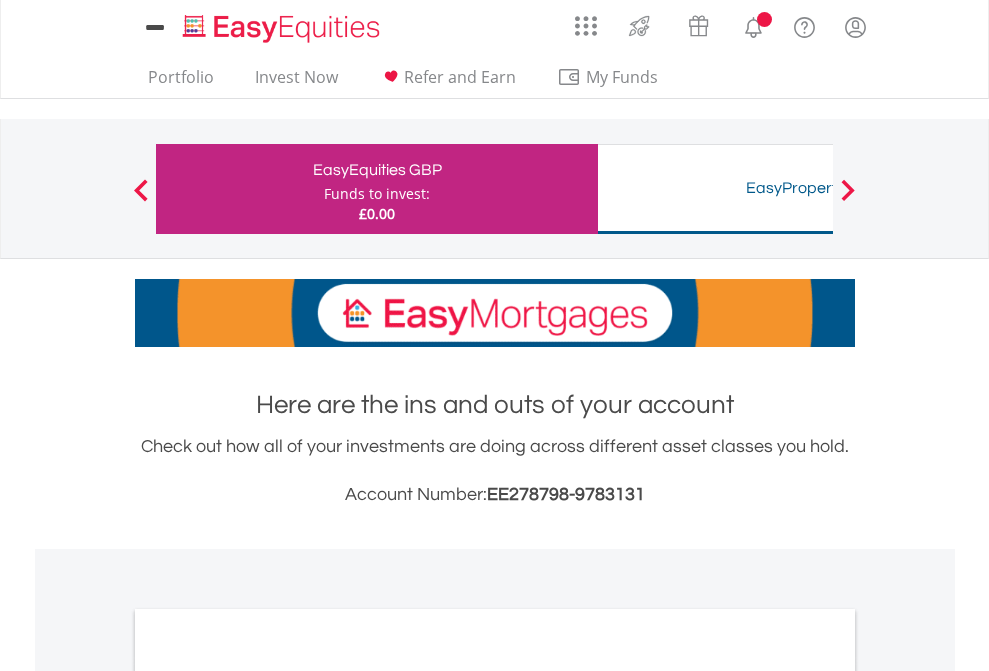 scroll, scrollTop: 0, scrollLeft: 0, axis: both 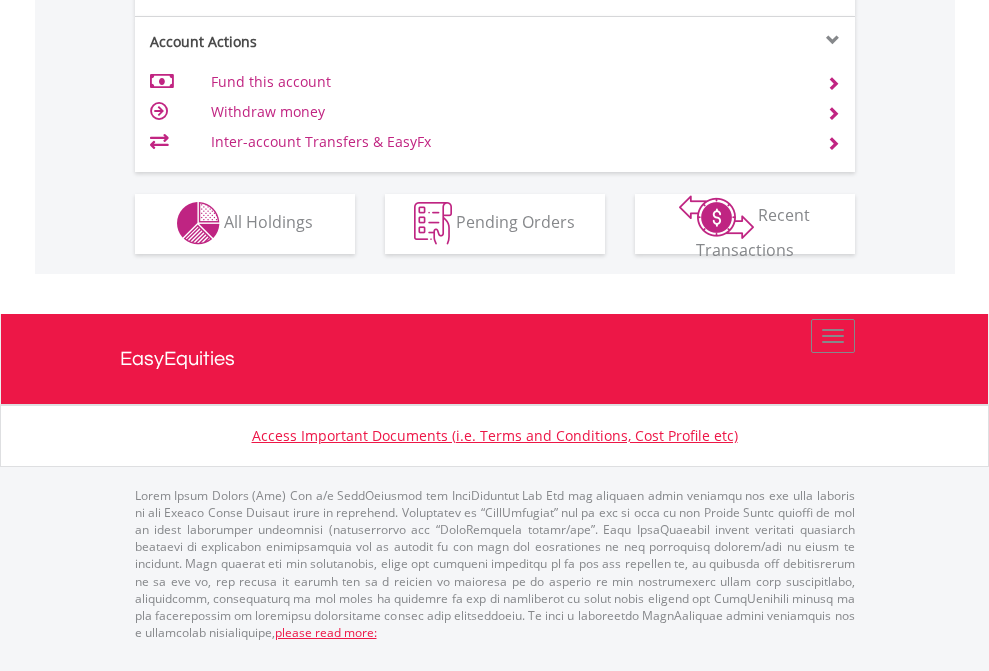 click on "Investment types" at bounding box center (706, -353) 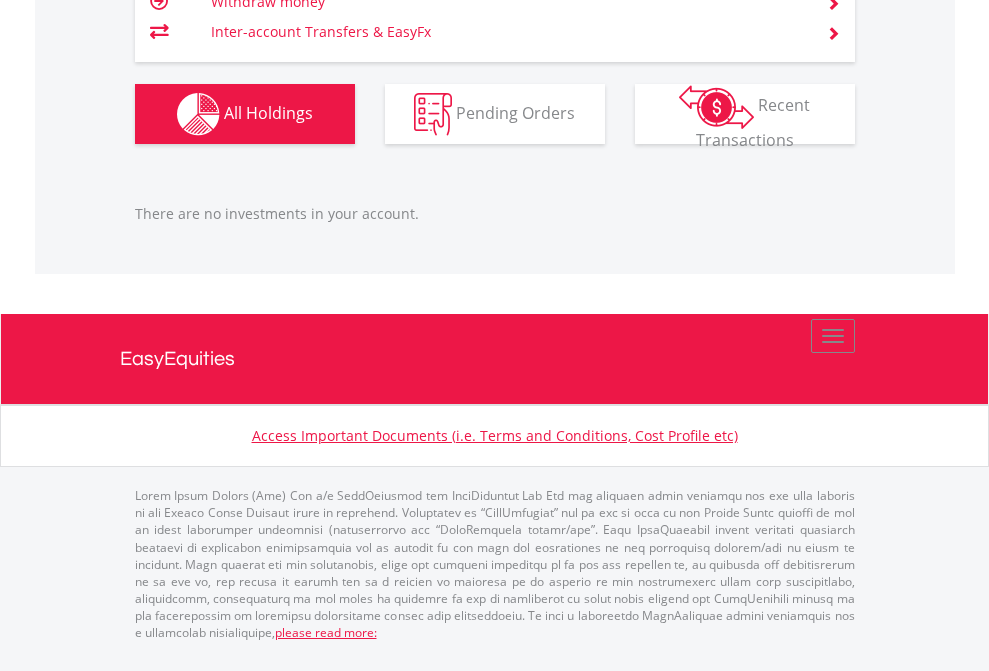 scroll, scrollTop: 2027, scrollLeft: 0, axis: vertical 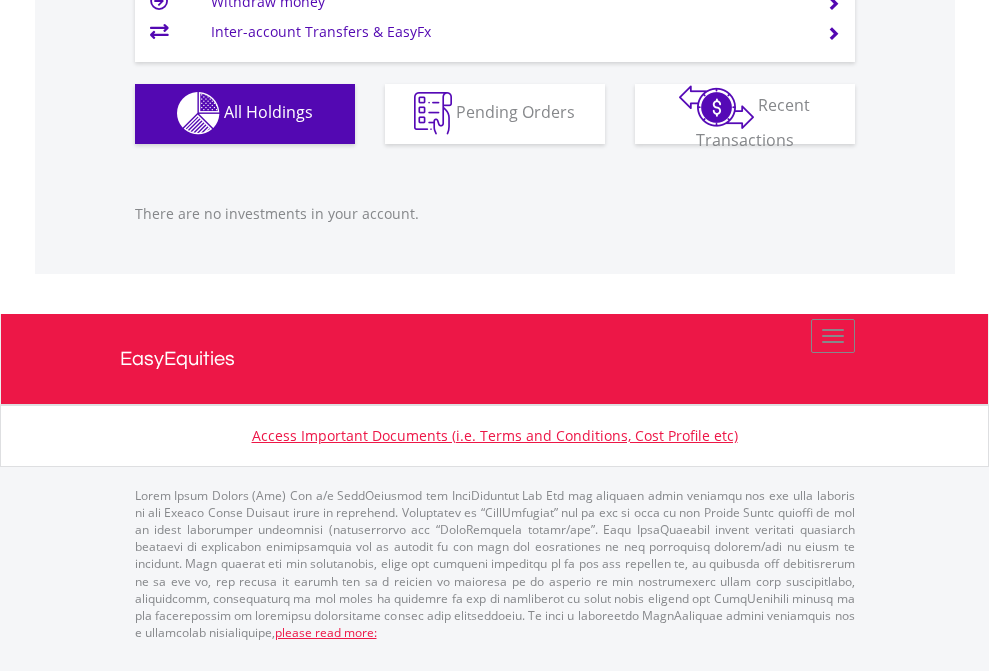 click on "EasyEquities USD" at bounding box center (818, -1142) 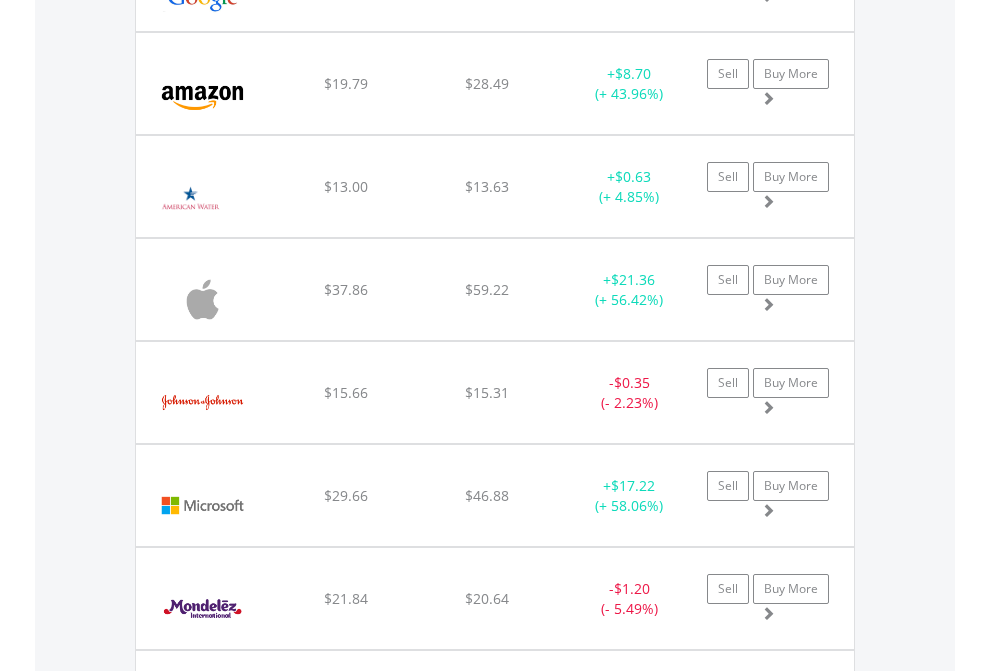 scroll, scrollTop: 2225, scrollLeft: 0, axis: vertical 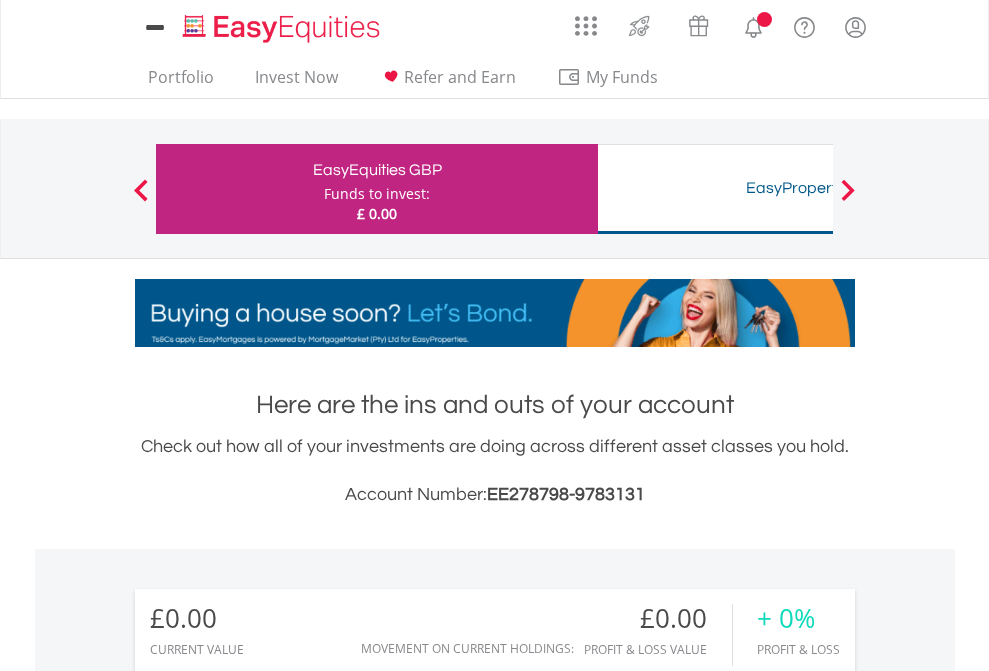 click on "All Holdings" at bounding box center (268, 1442) 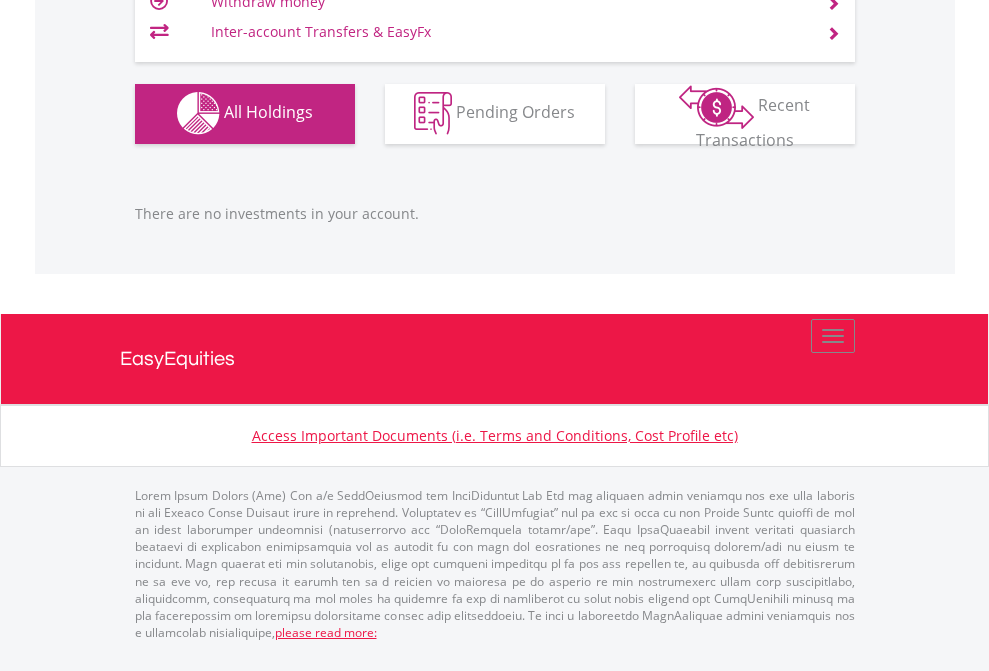 scroll, scrollTop: 1980, scrollLeft: 0, axis: vertical 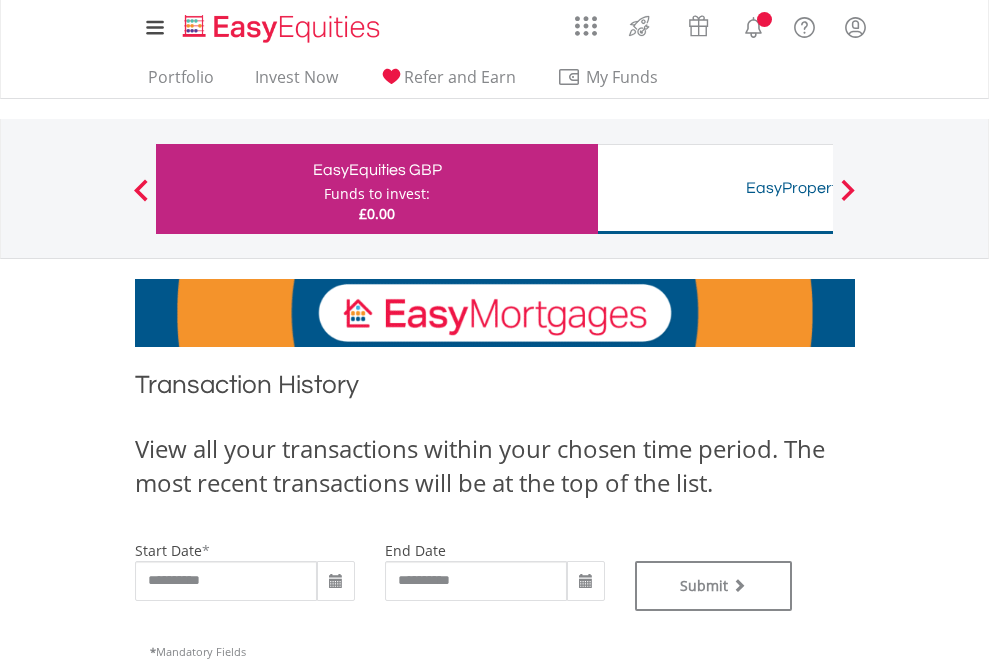 type on "**********" 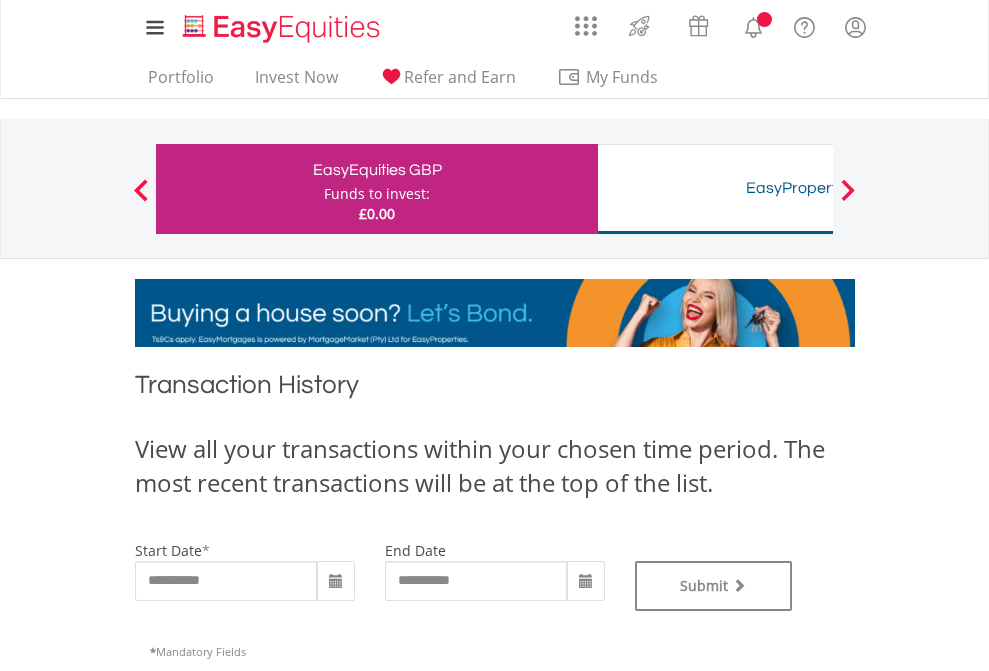 type on "**********" 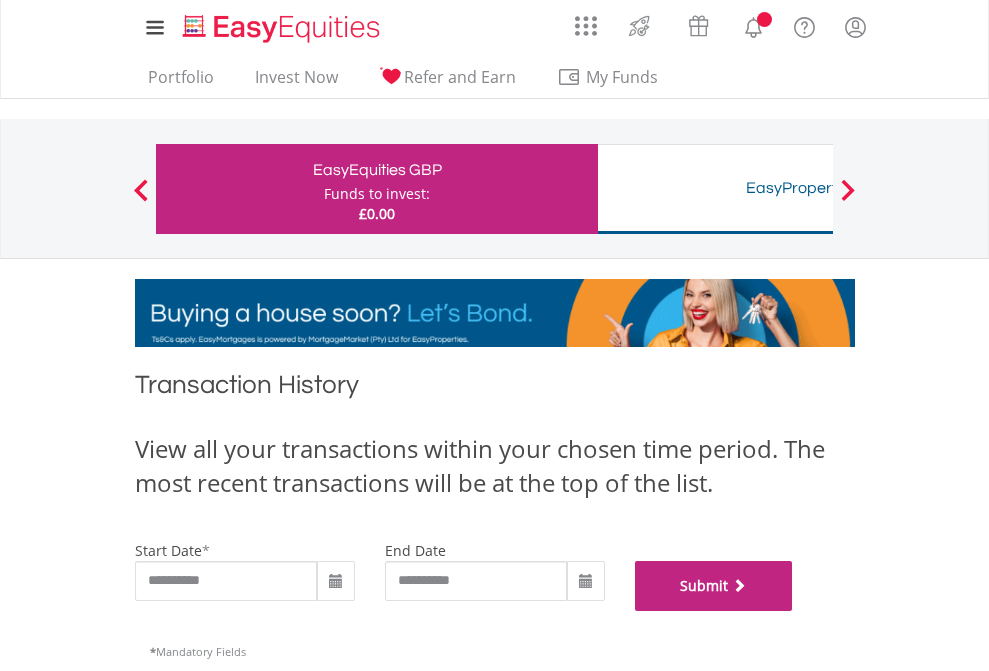 click on "Submit" at bounding box center (714, 586) 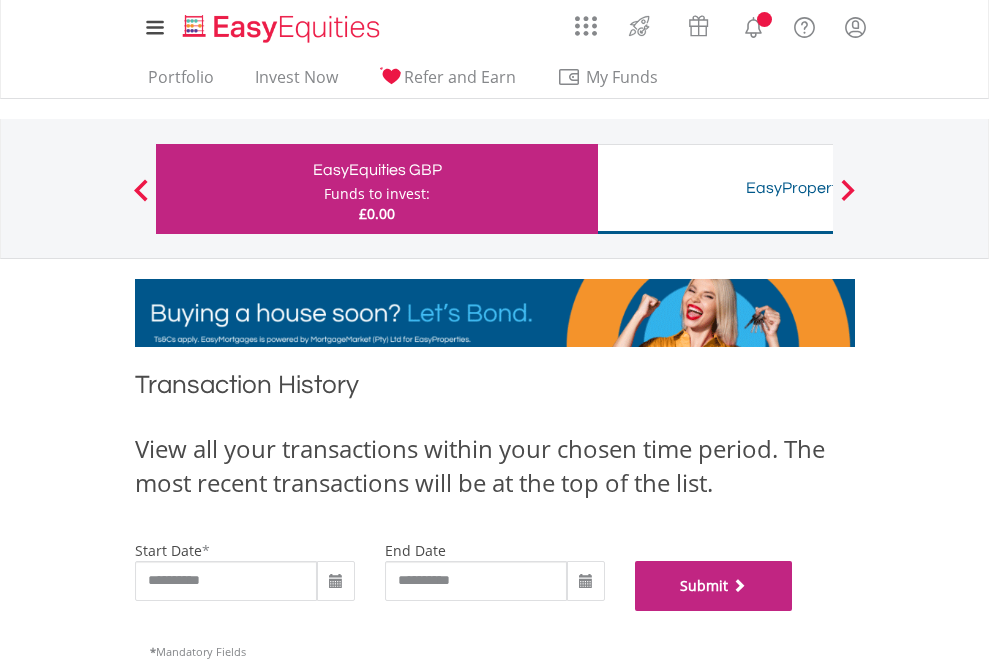 scroll, scrollTop: 811, scrollLeft: 0, axis: vertical 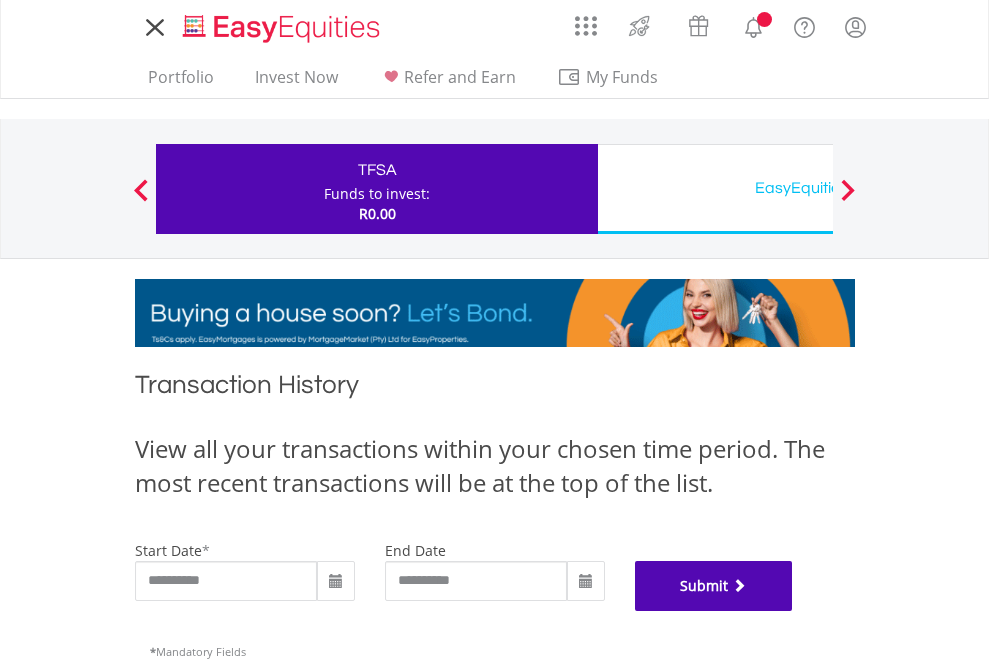 click on "Submit" at bounding box center (714, 586) 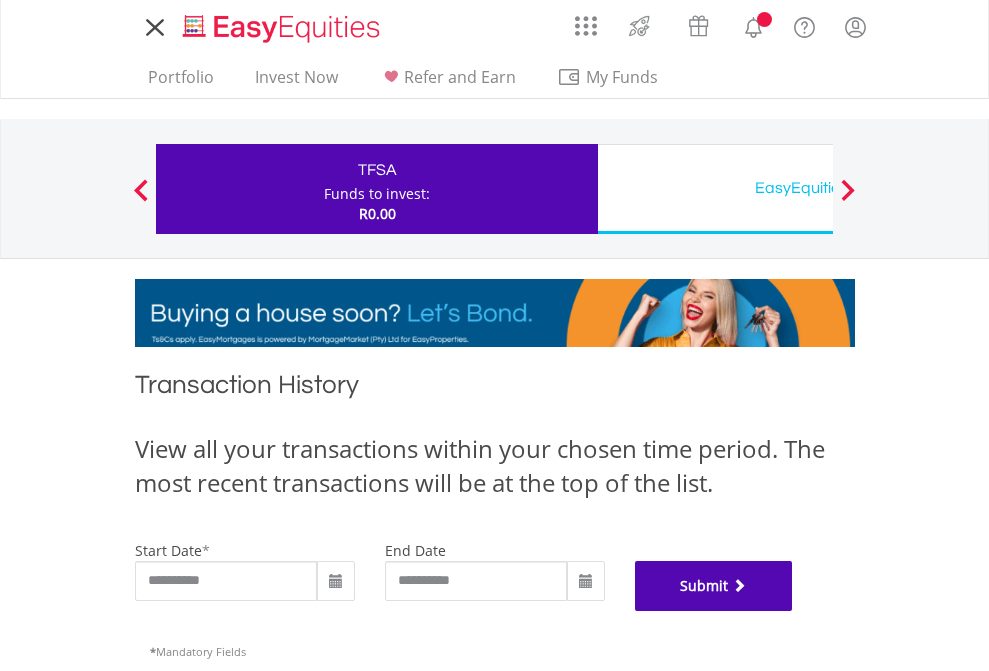 scroll, scrollTop: 811, scrollLeft: 0, axis: vertical 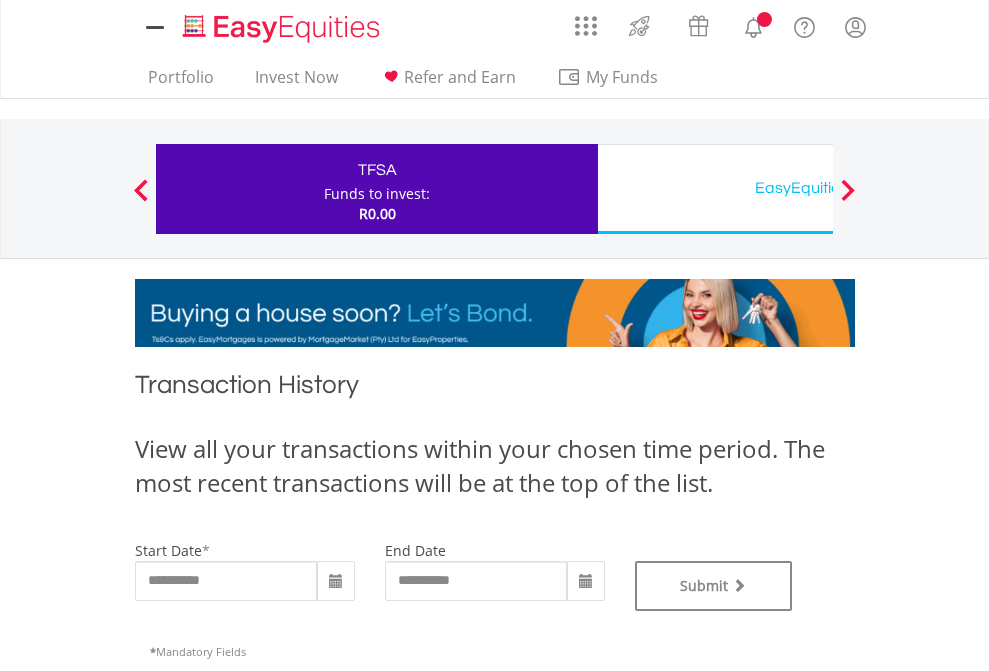 click on "EasyEquities USD" at bounding box center (818, 188) 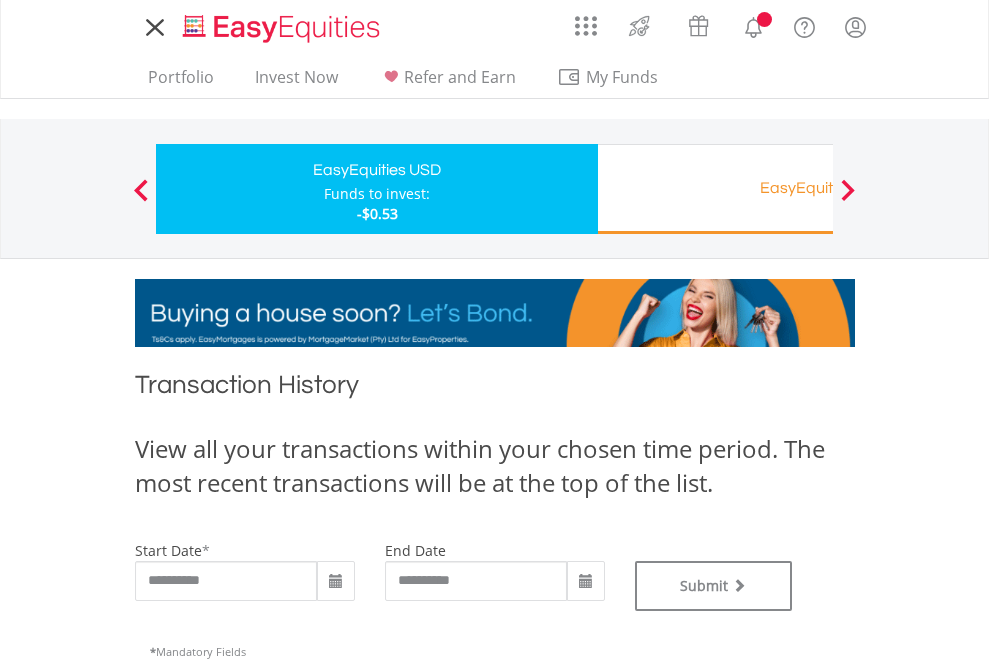 scroll, scrollTop: 0, scrollLeft: 0, axis: both 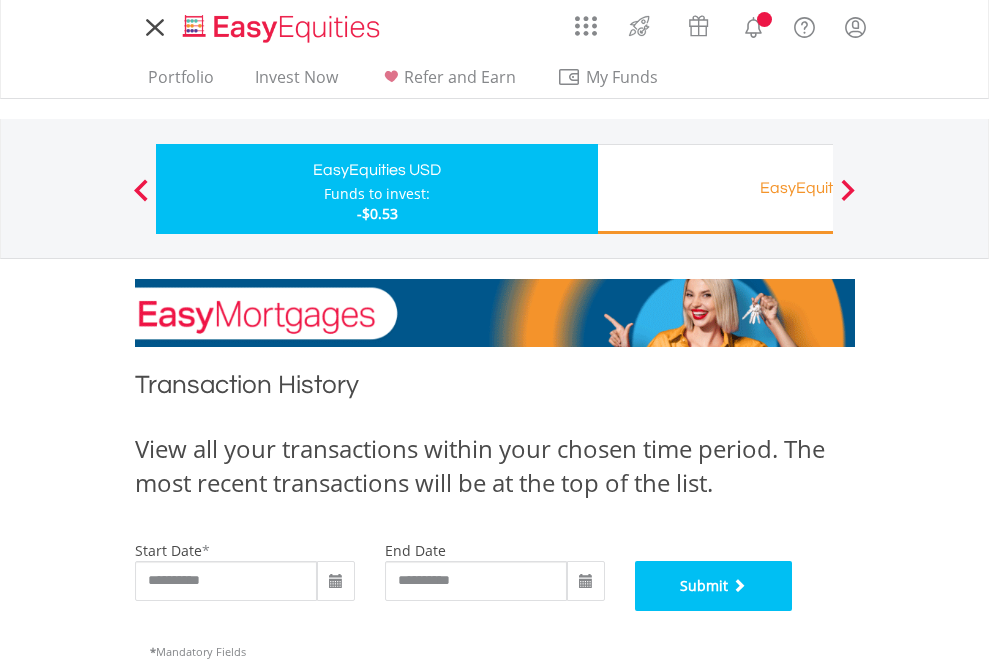 click on "Submit" at bounding box center (714, 586) 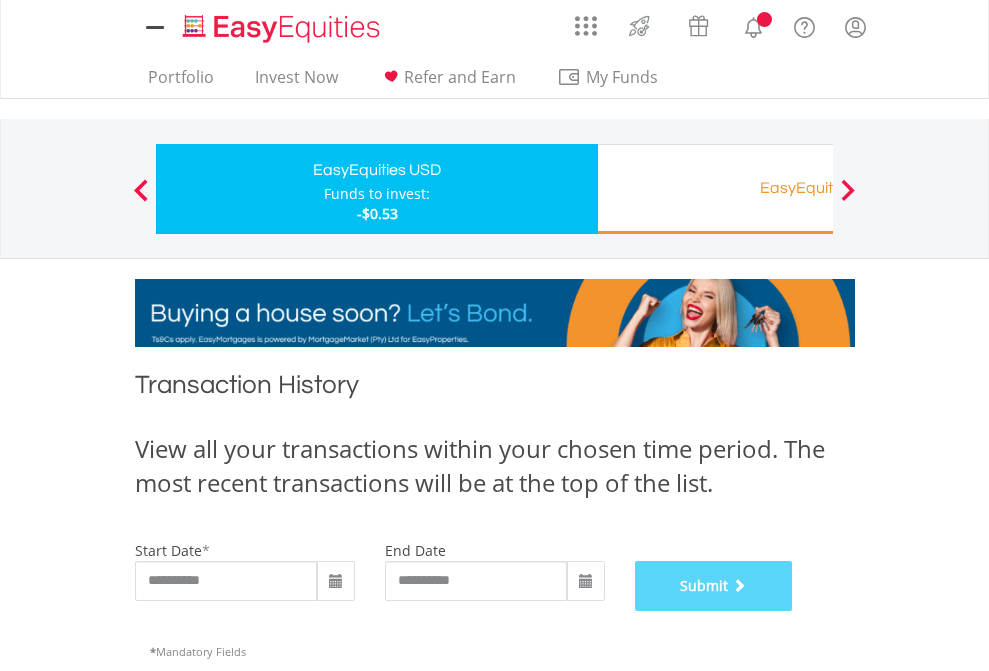 scroll, scrollTop: 811, scrollLeft: 0, axis: vertical 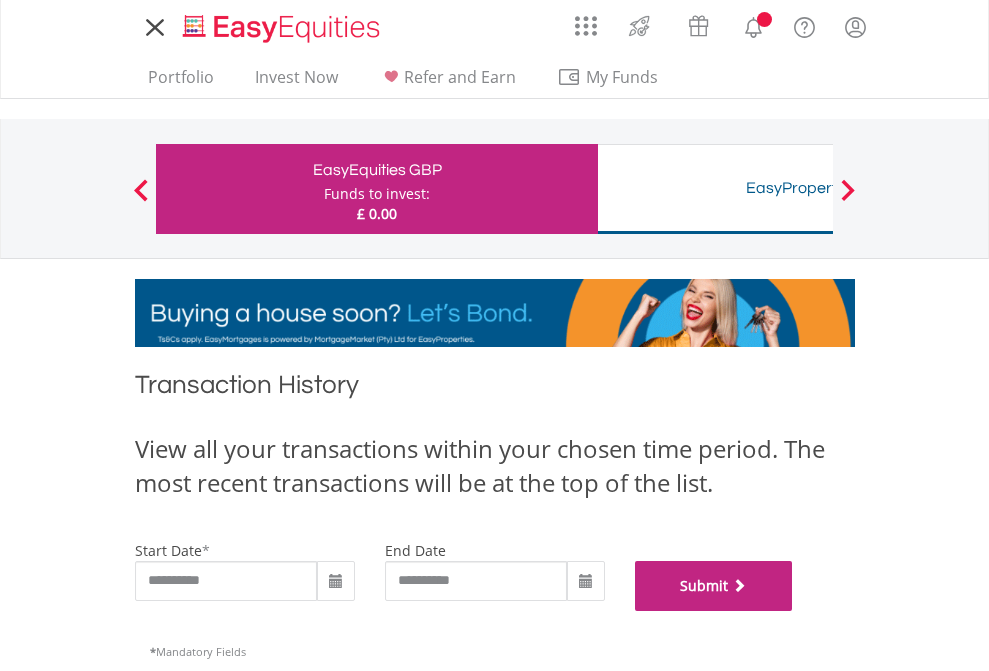 click on "Submit" at bounding box center (714, 586) 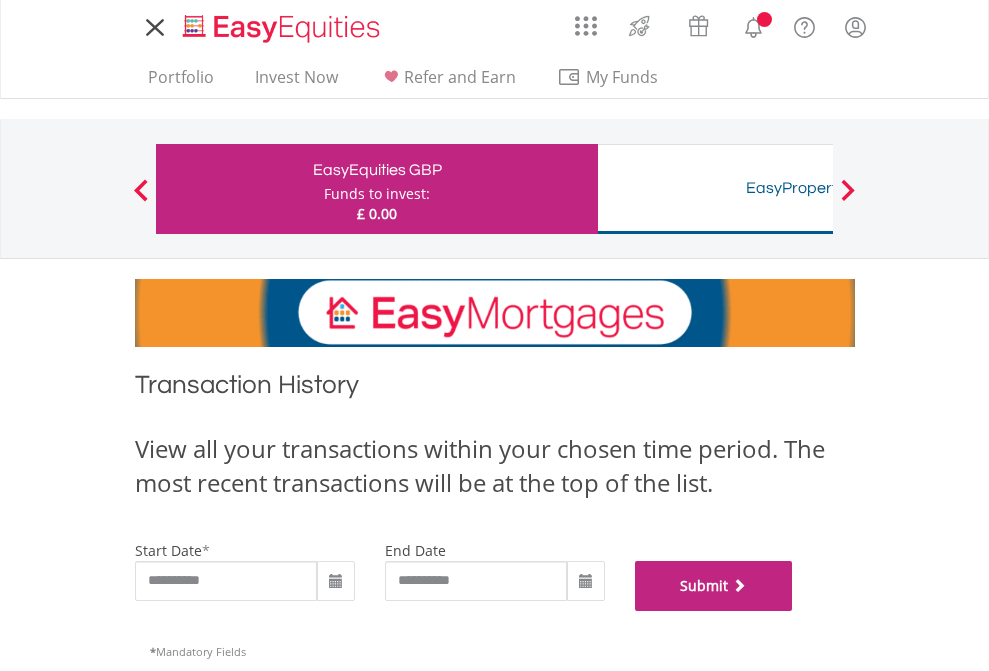 scroll, scrollTop: 811, scrollLeft: 0, axis: vertical 